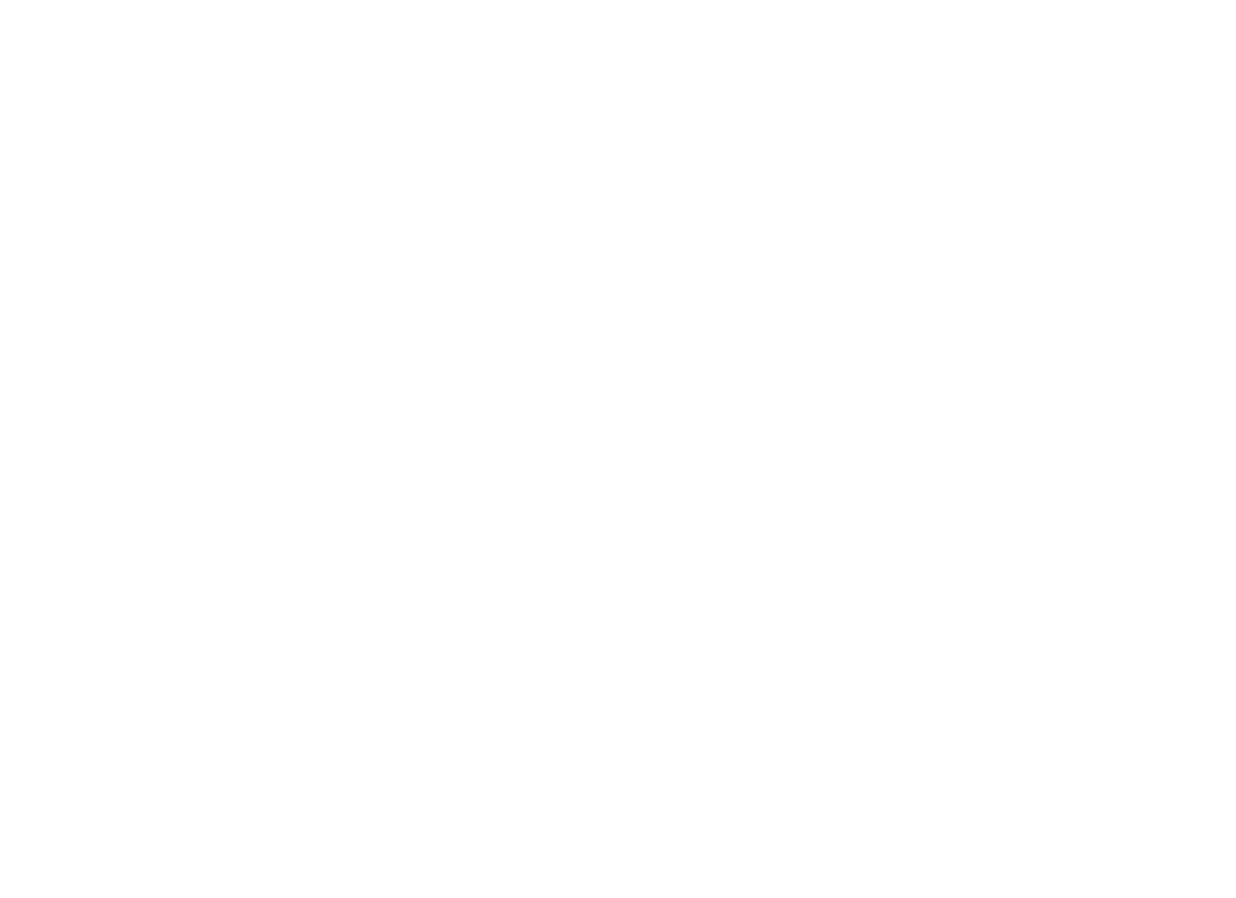 scroll, scrollTop: 0, scrollLeft: 0, axis: both 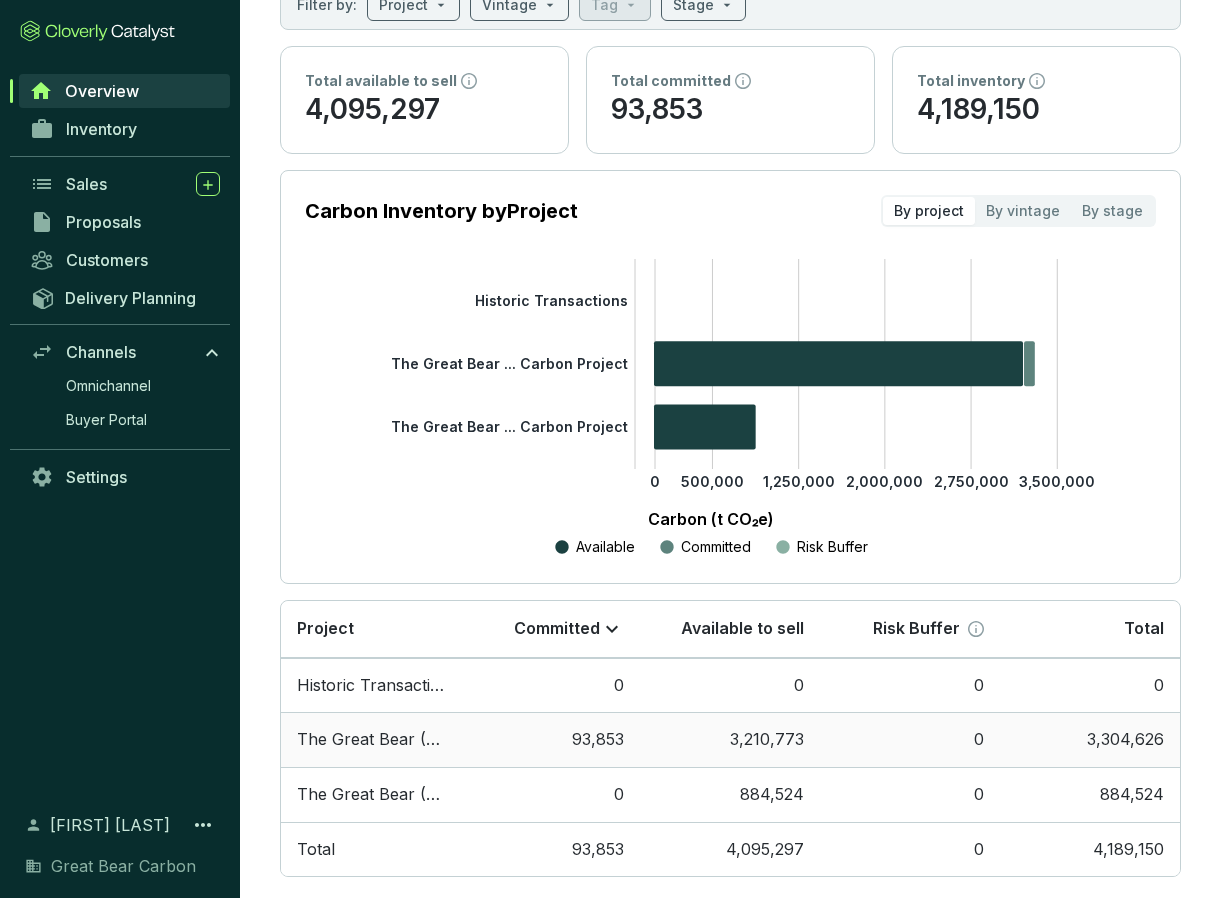 click on "93,853" at bounding box center [550, 739] 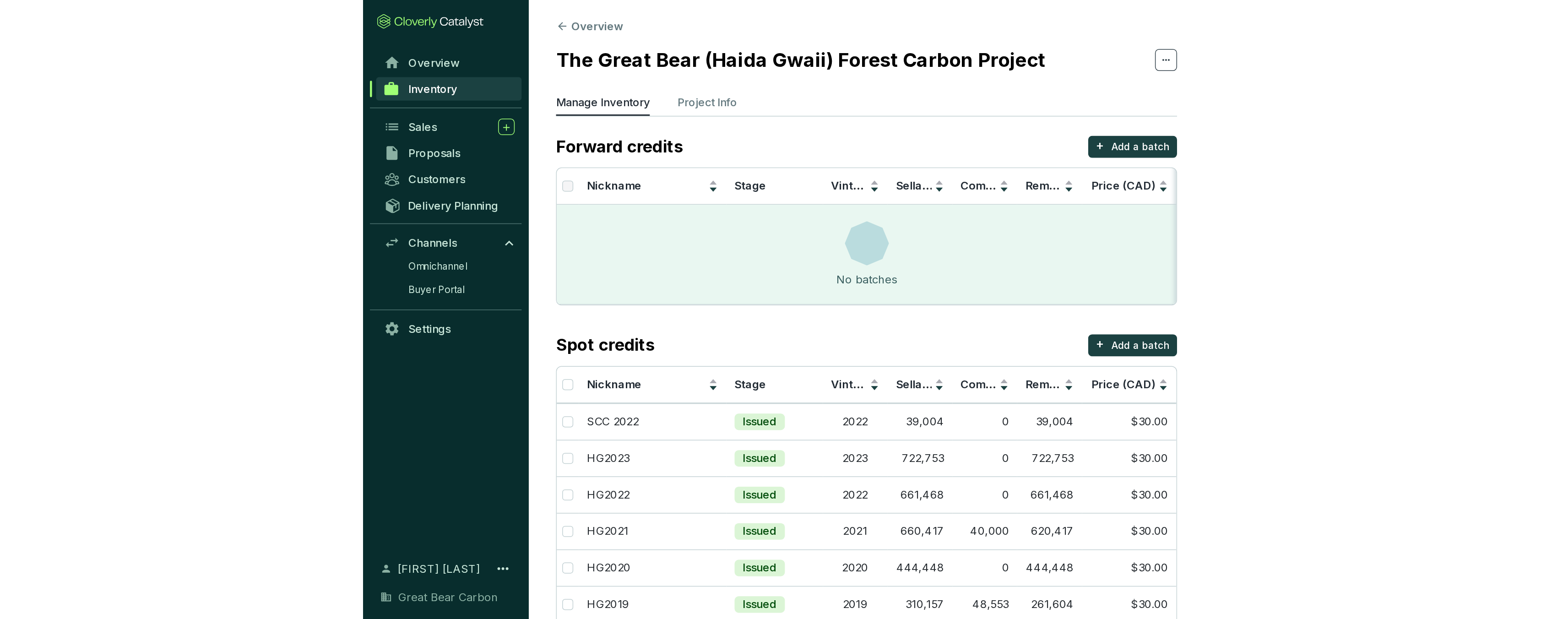 scroll, scrollTop: 0, scrollLeft: 0, axis: both 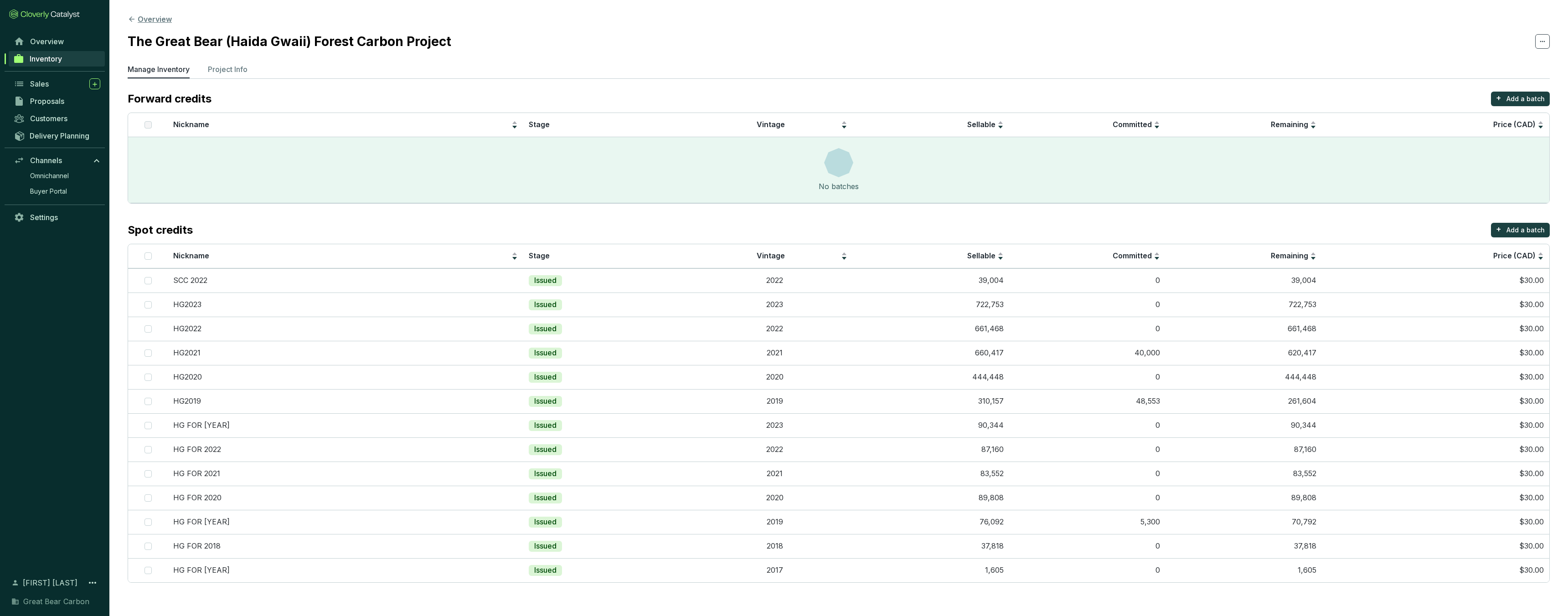 click on "Overview" at bounding box center (150, 19) 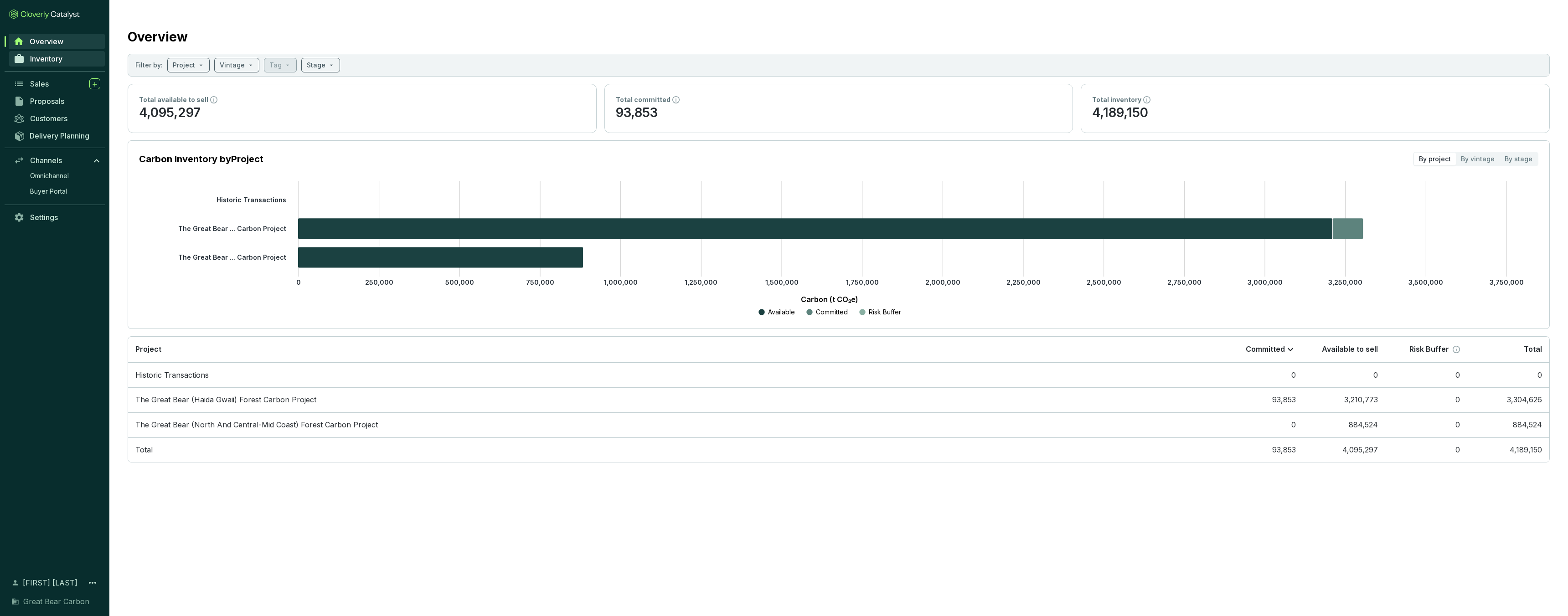 click on "Inventory" at bounding box center (46, 59) 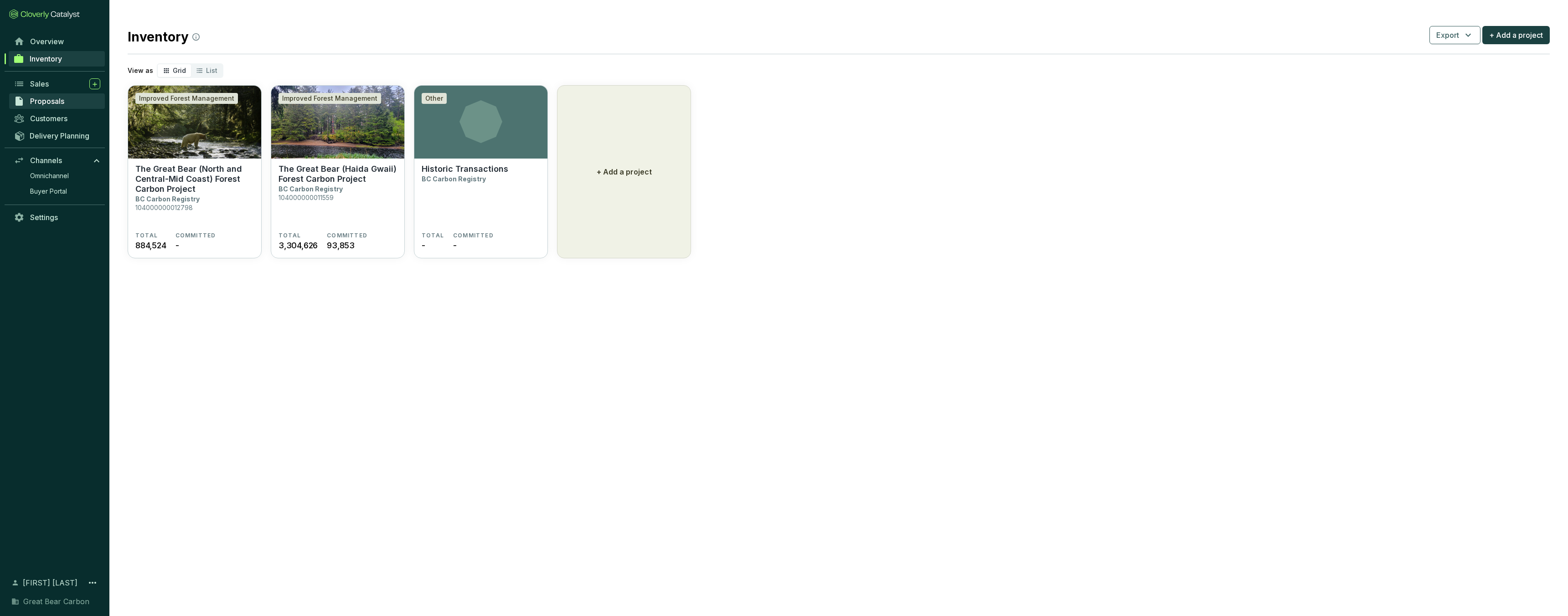 click on "Proposals" at bounding box center (47, 101) 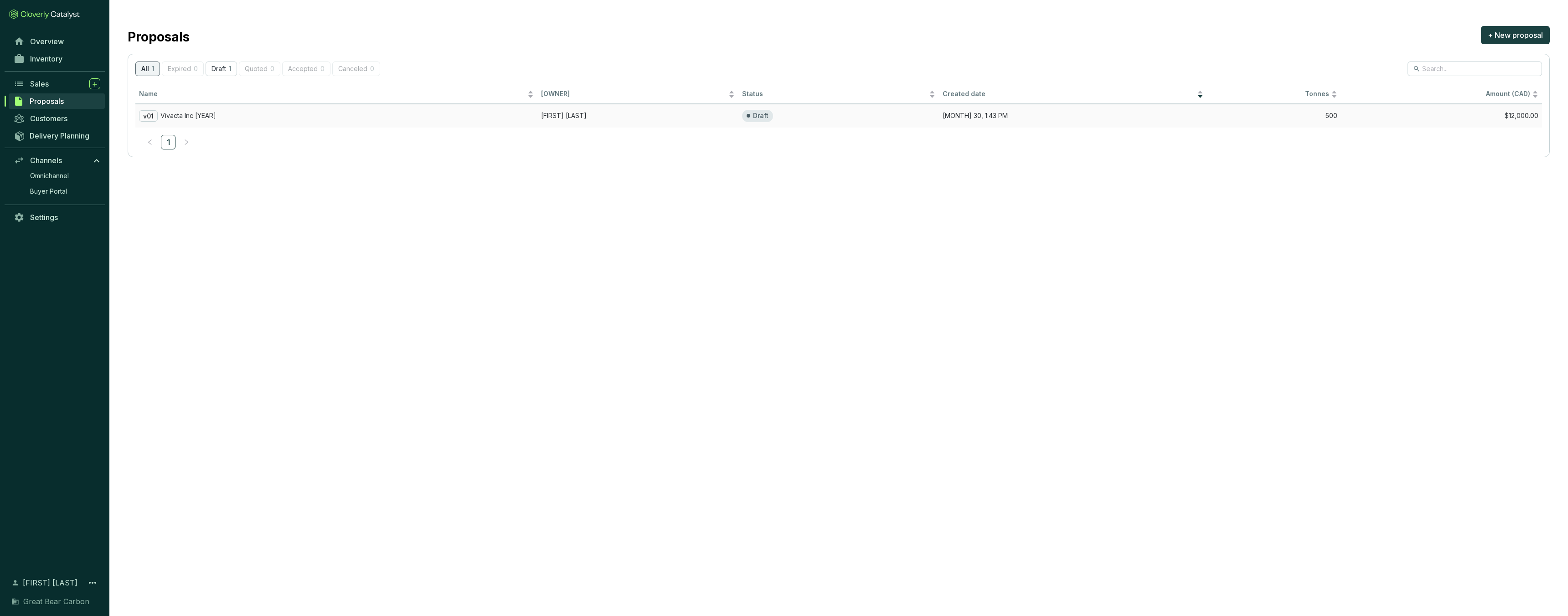 click on "Vivacta Inc [YEAR]" at bounding box center [188, 116] 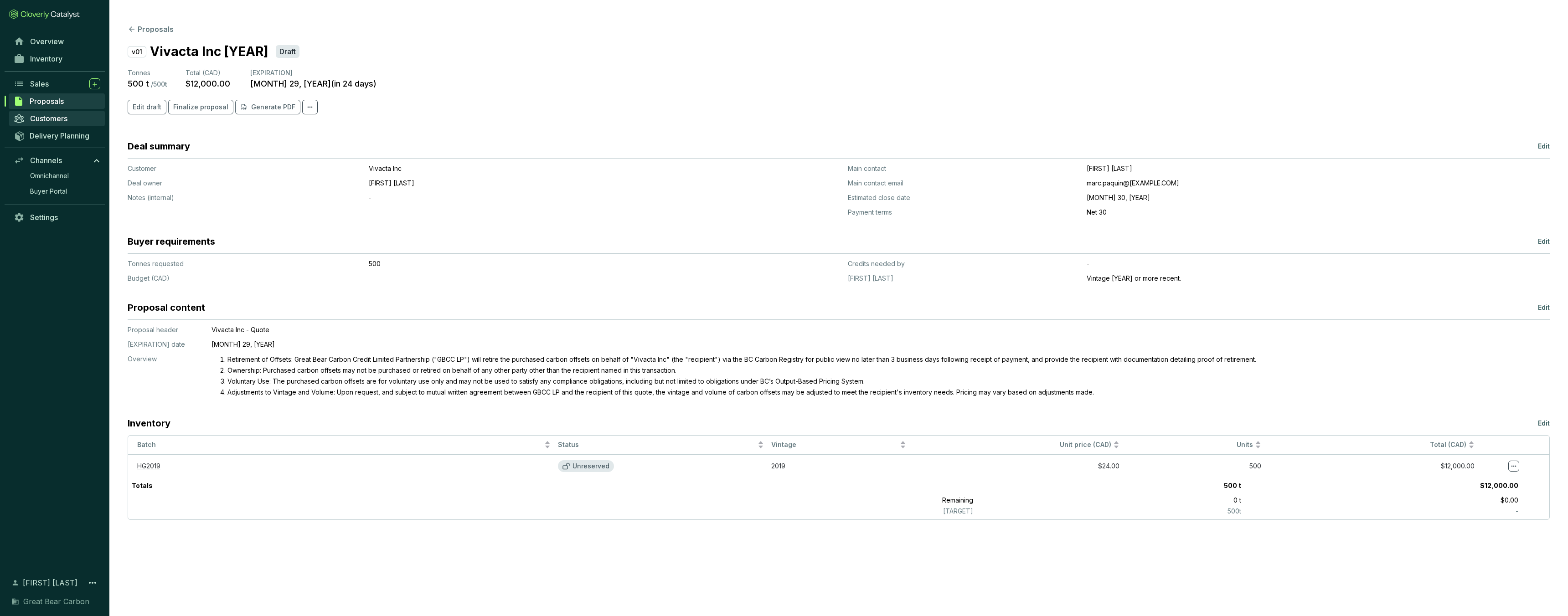 click on "Customers" at bounding box center [49, 118] 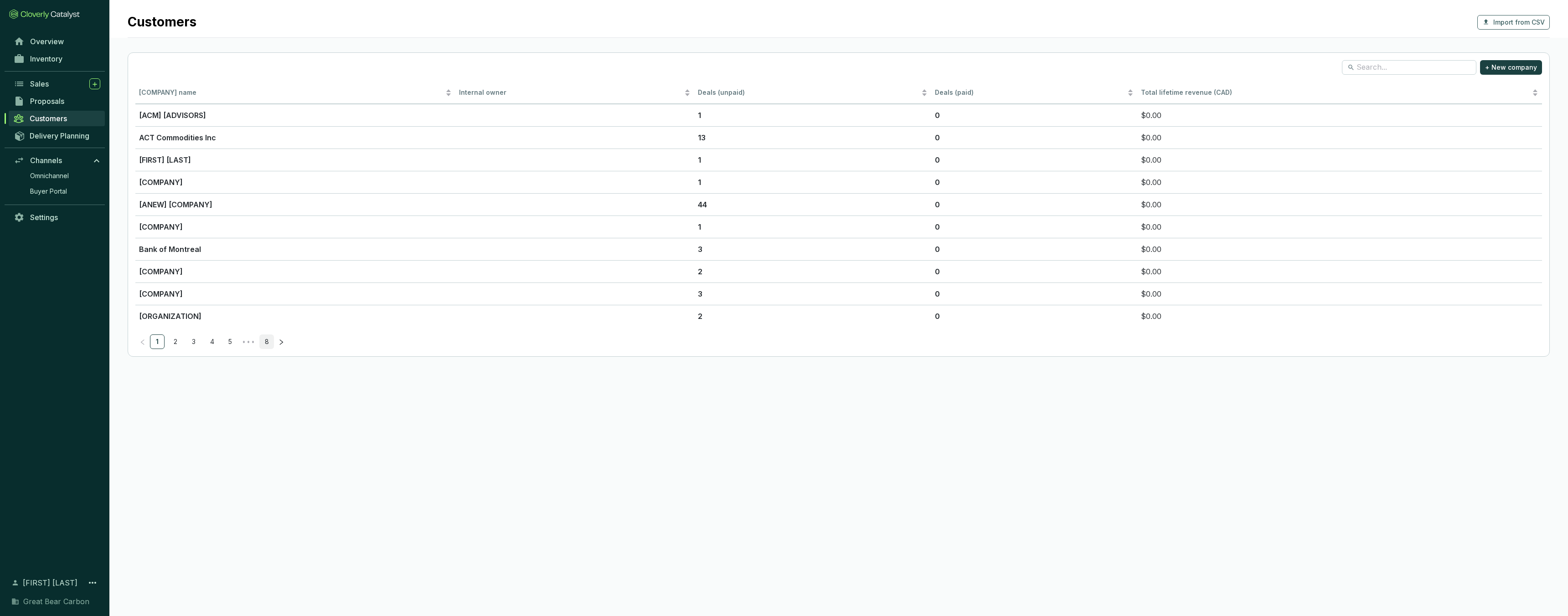 click on "8" at bounding box center (267, 342) 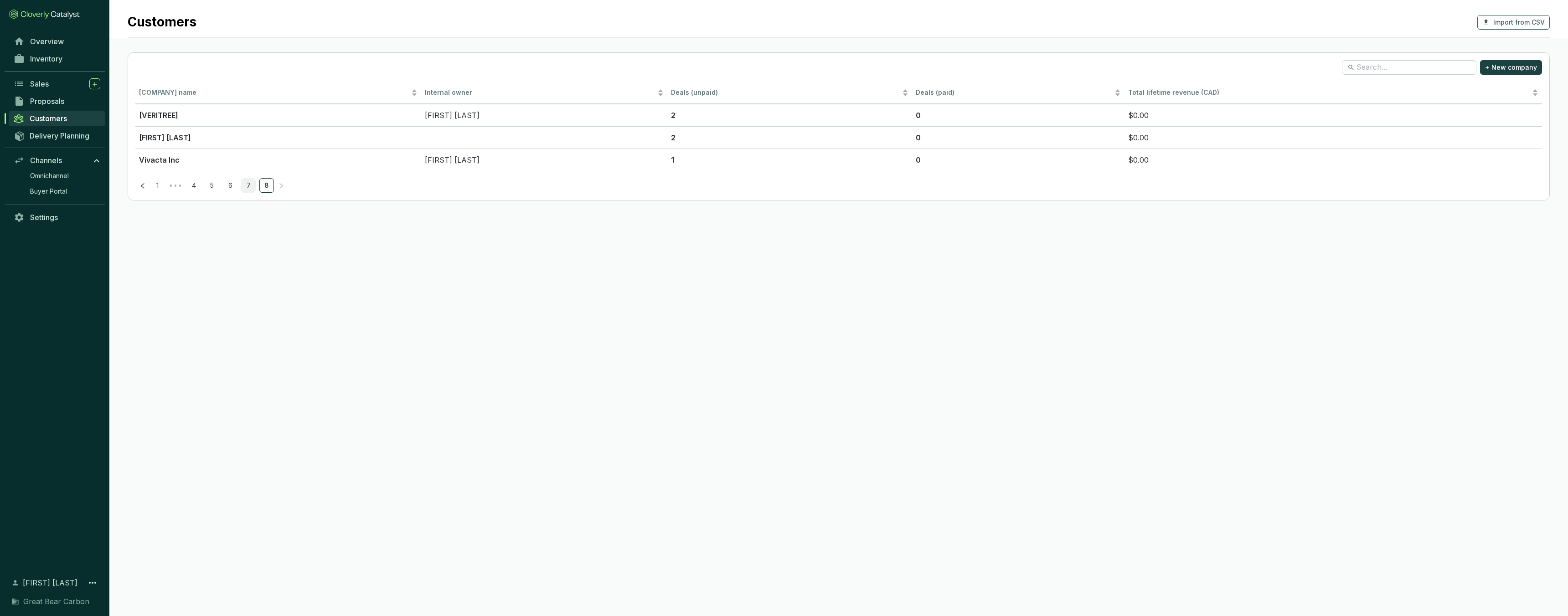 click on "7" at bounding box center [248, 185] 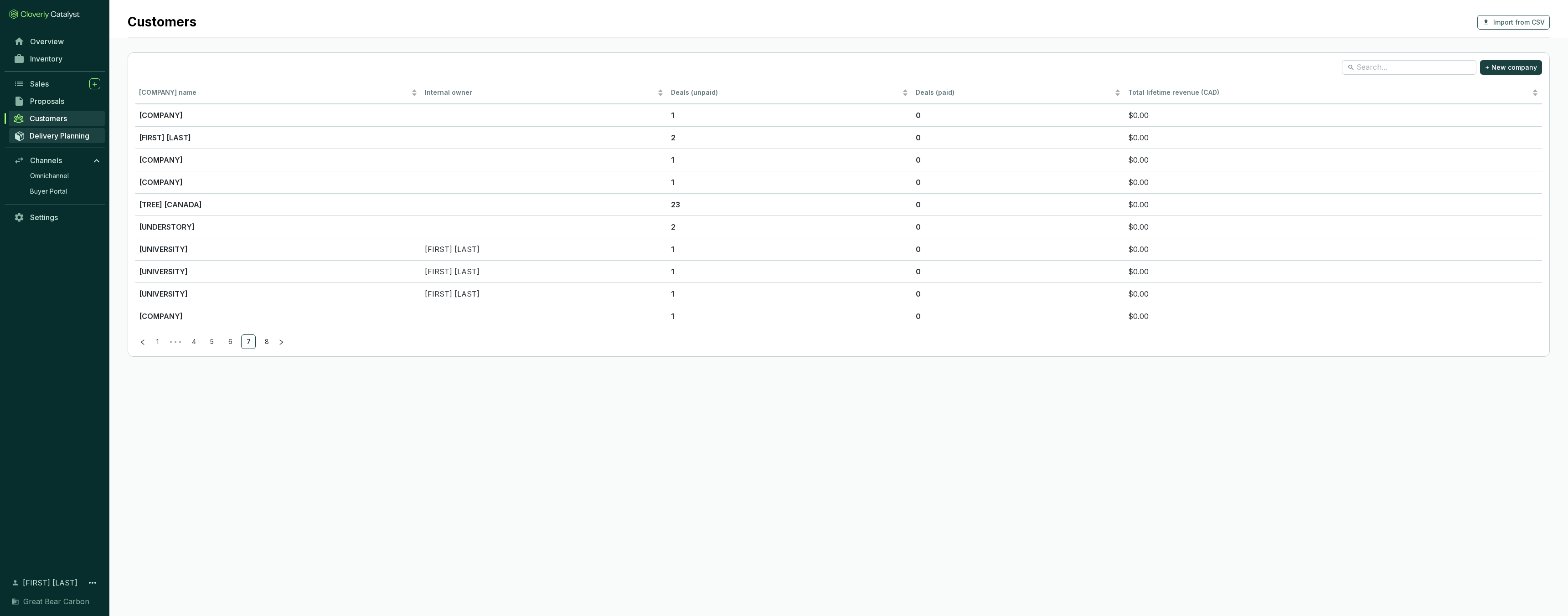 click on "Delivery Planning" at bounding box center [59, 136] 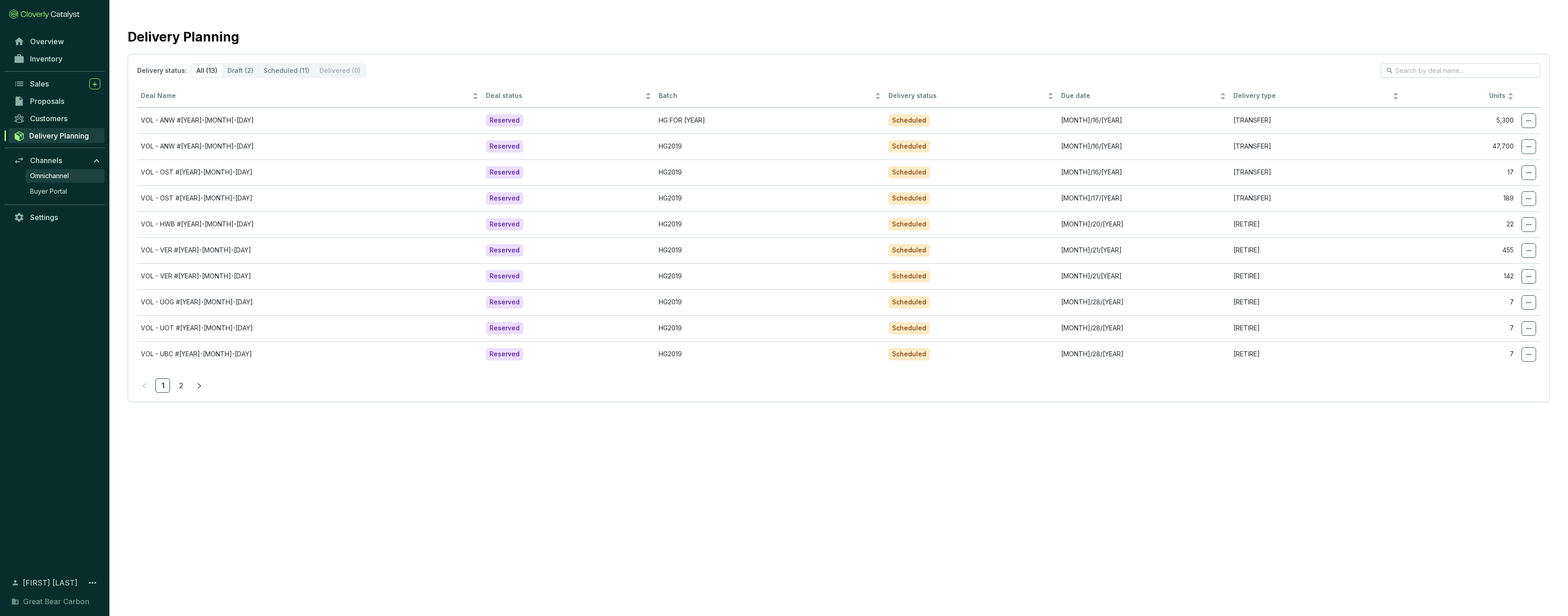 click on "Omnichannel" at bounding box center [49, 176] 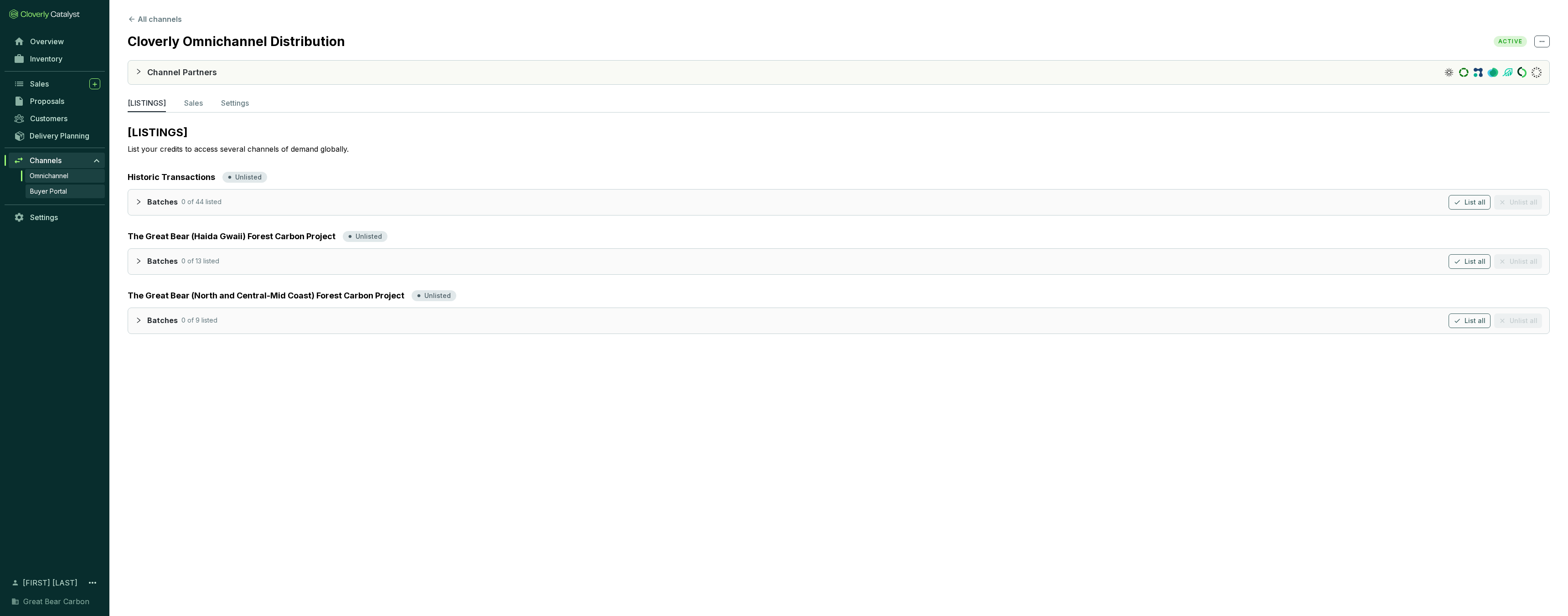 click on "Buyer Portal" at bounding box center (48, 191) 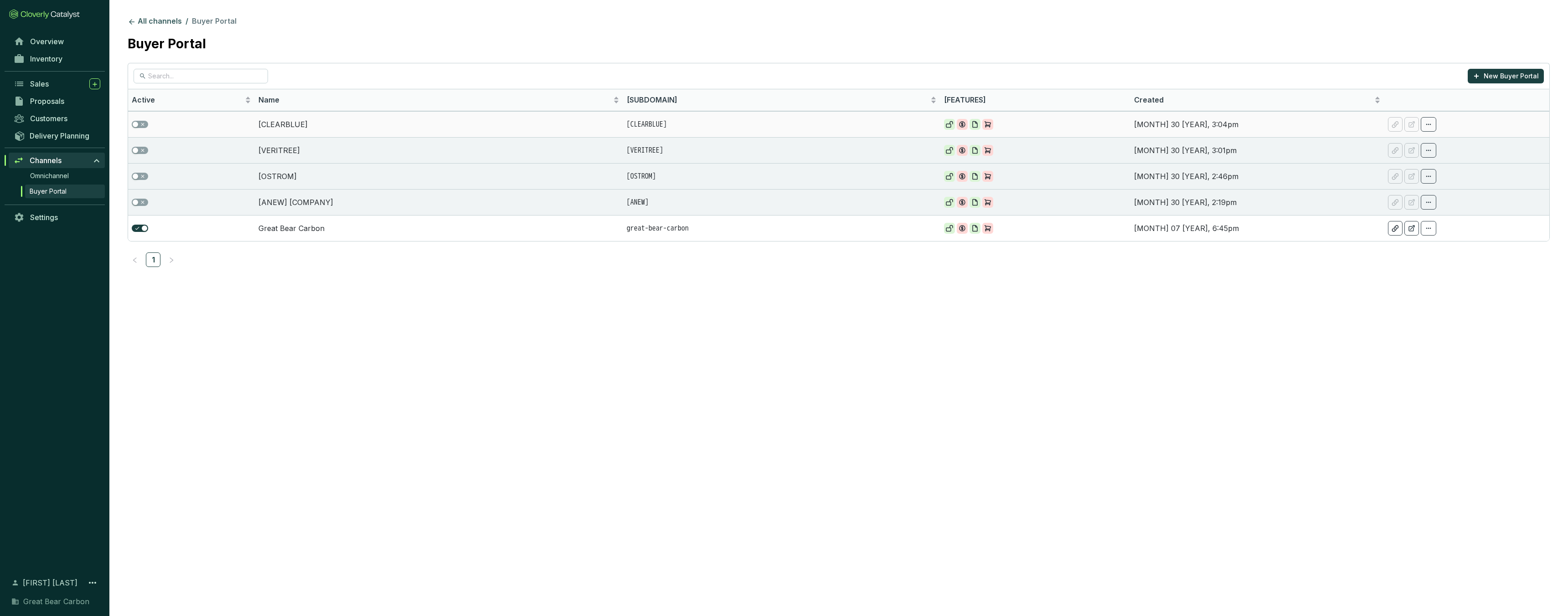 click on "[CLEARBLUE]" at bounding box center (438, 124) 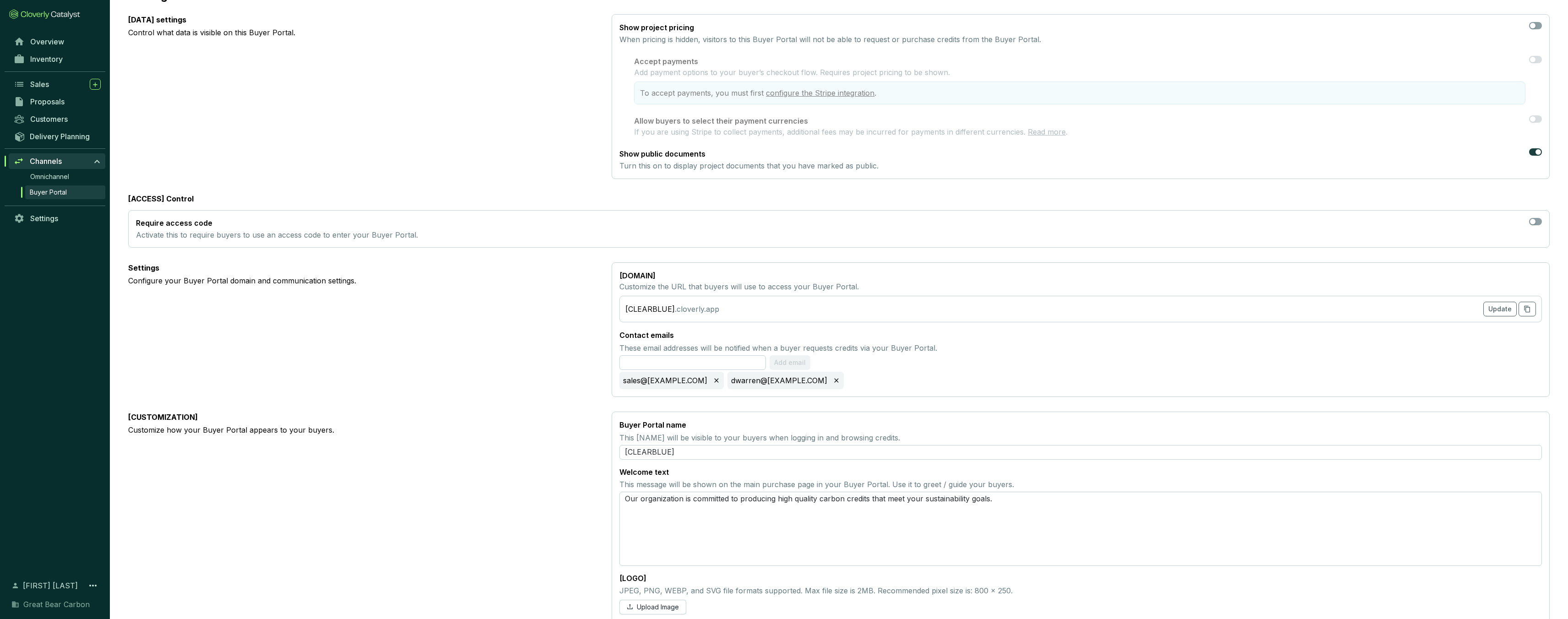 scroll, scrollTop: 151, scrollLeft: 0, axis: vertical 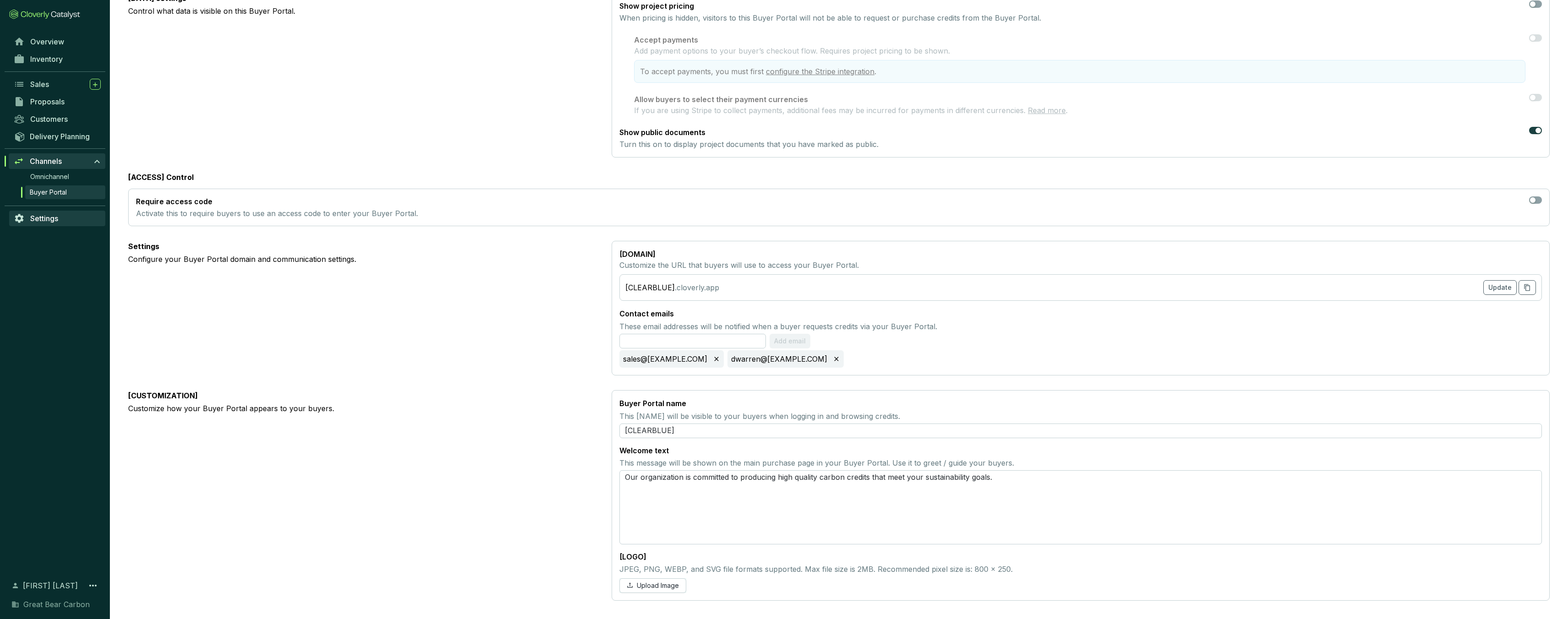 click on "Settings" at bounding box center [44, 218] 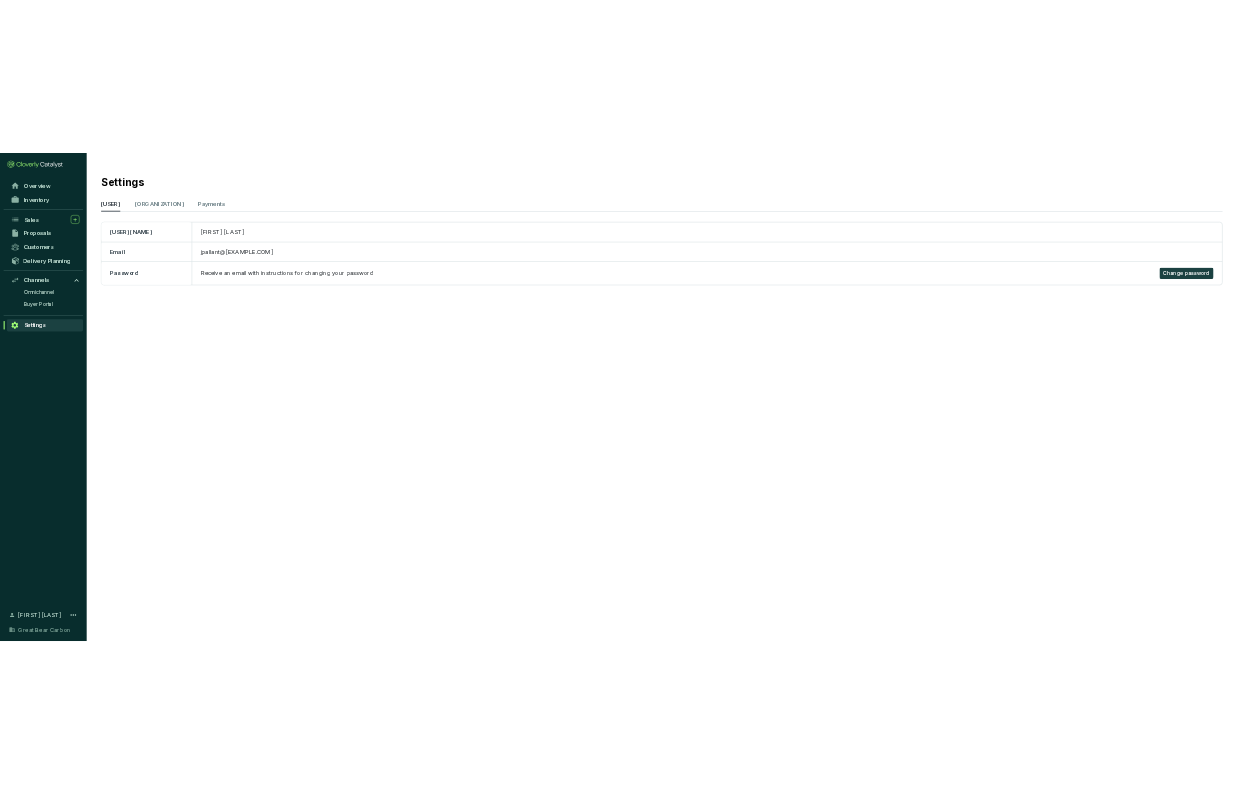 scroll, scrollTop: 0, scrollLeft: 0, axis: both 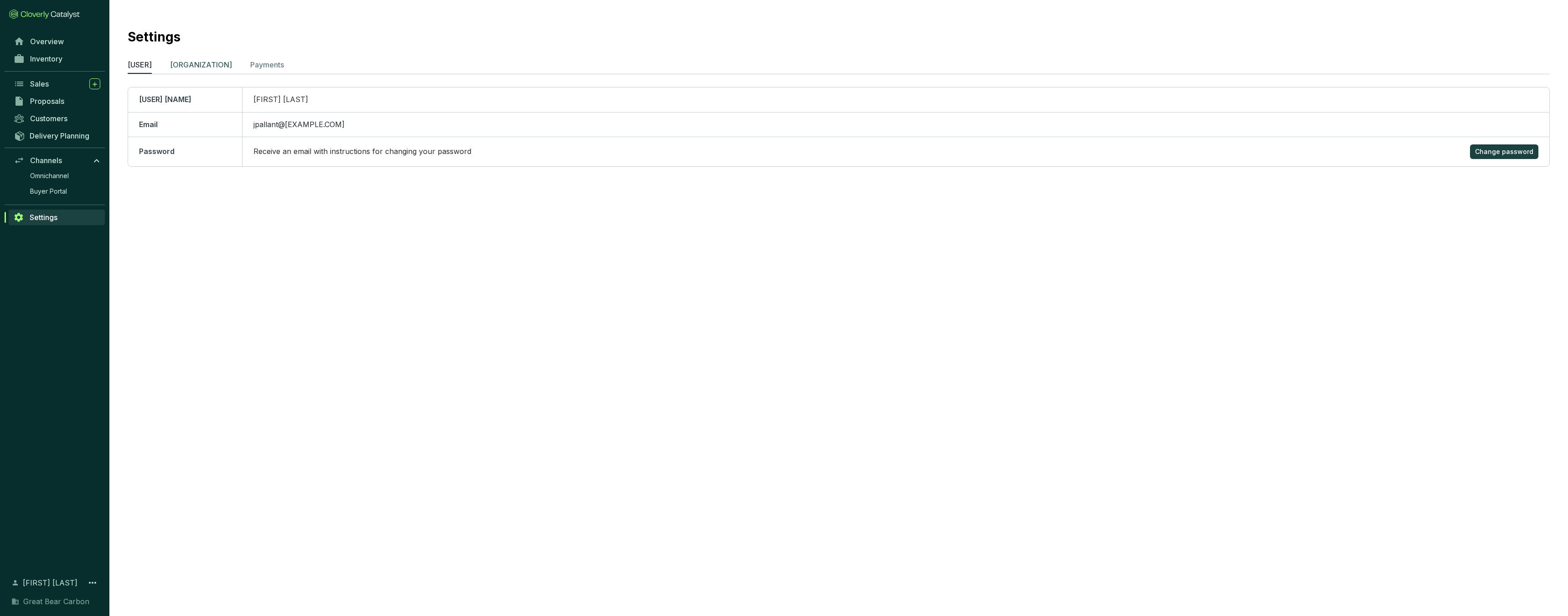 click on "[ORGANIZATION]" at bounding box center (201, 65) 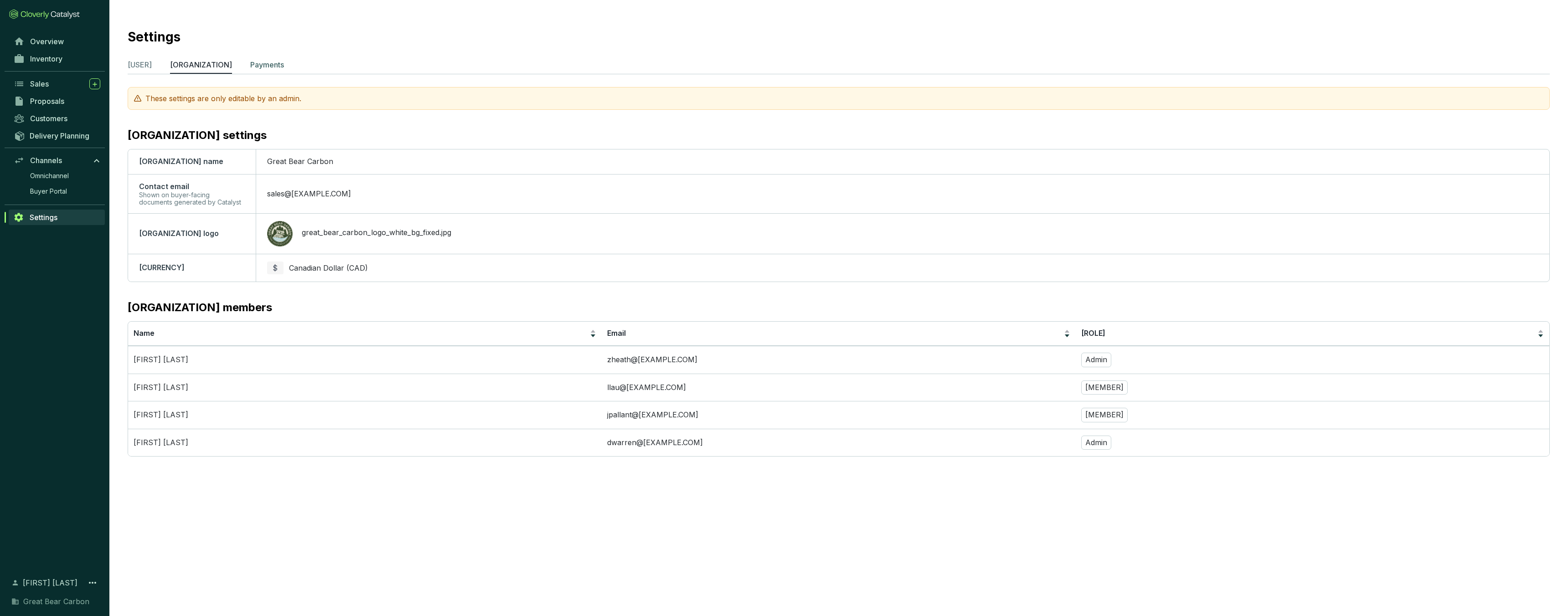 click on "Payments" at bounding box center (267, 65) 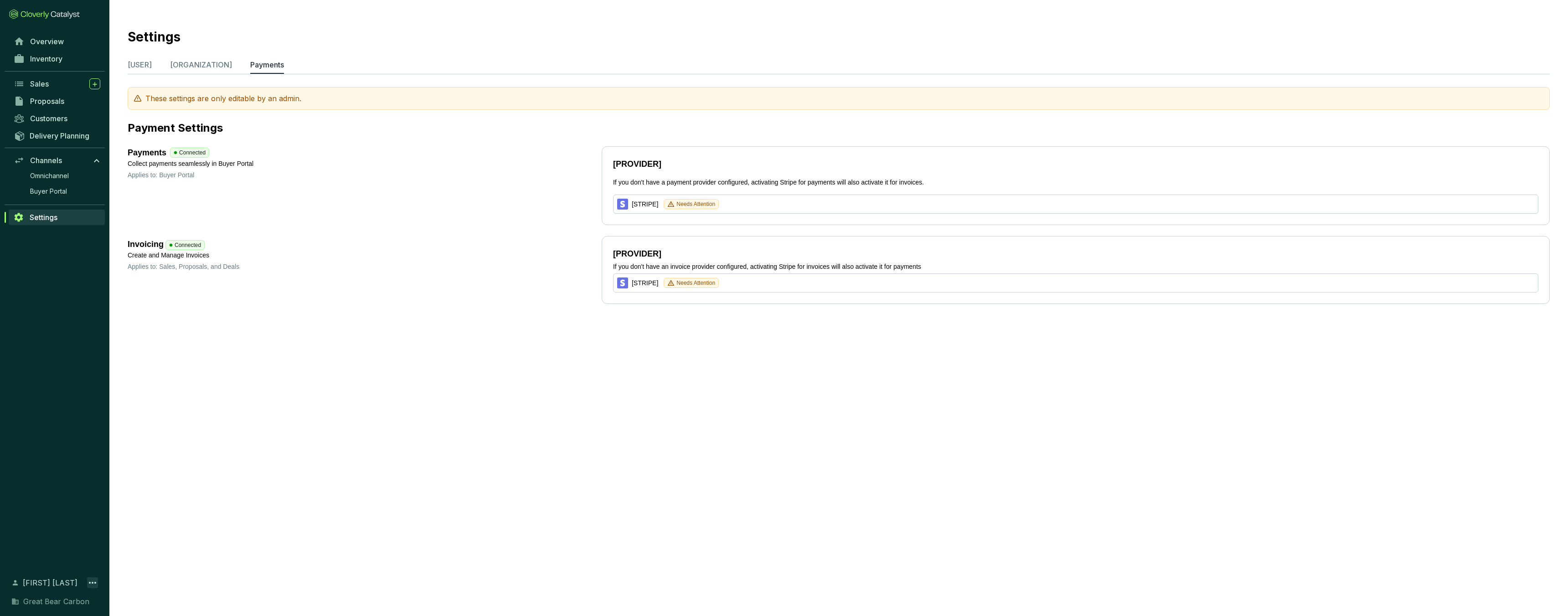 click 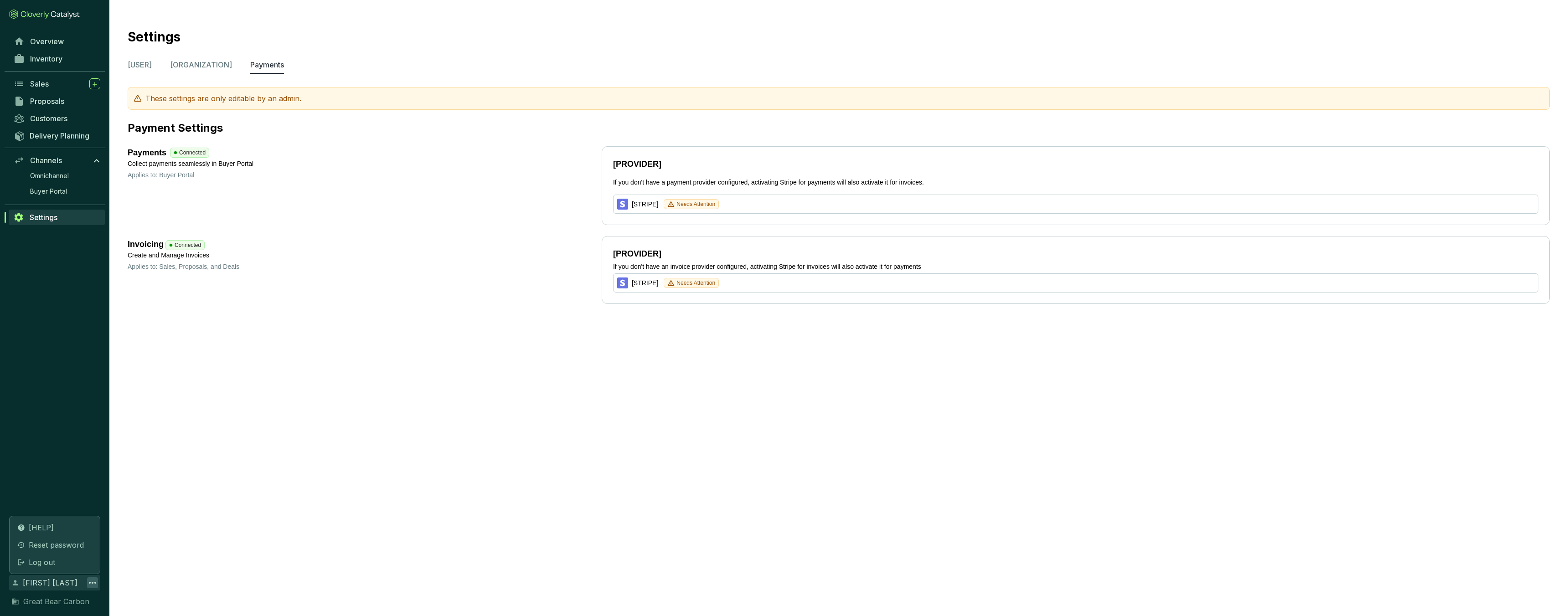 click on "Overview Inventory Sales Proposals Customers Delivery Planning Channels Omnichannel Buyer Portal Settings" at bounding box center [55, 299] 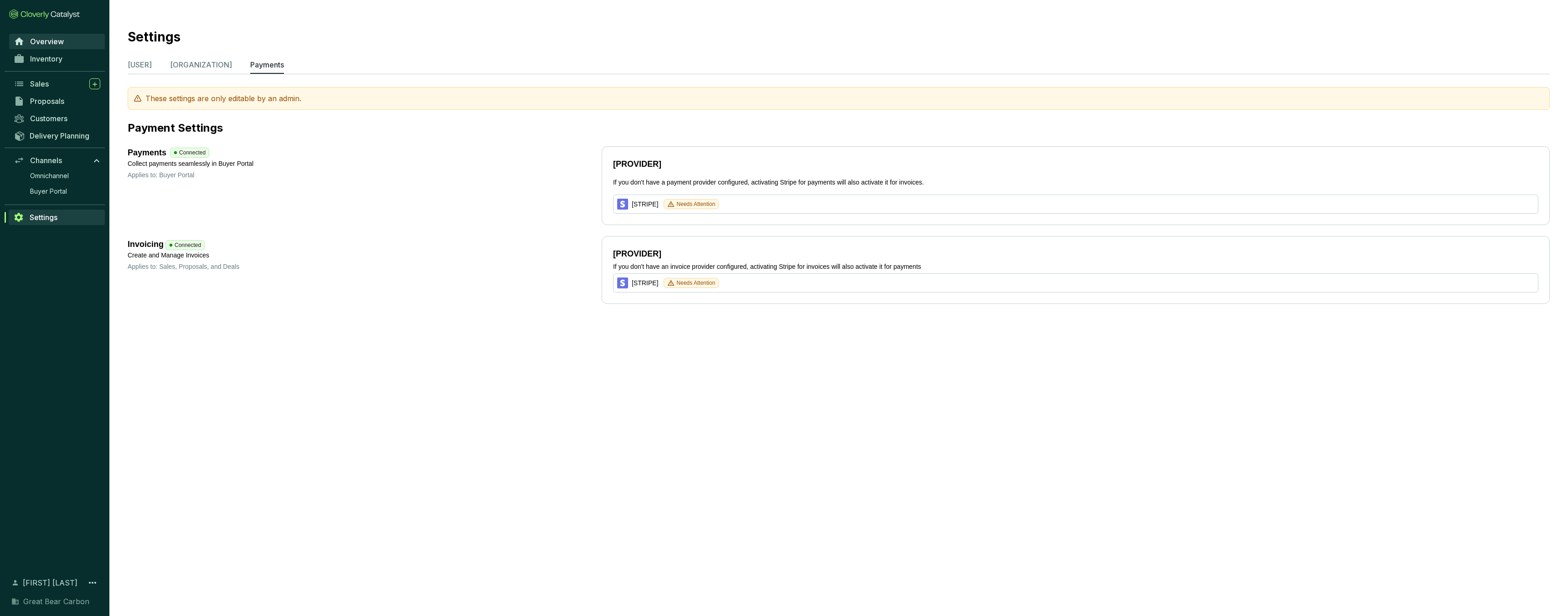 click on "Overview" at bounding box center [47, 41] 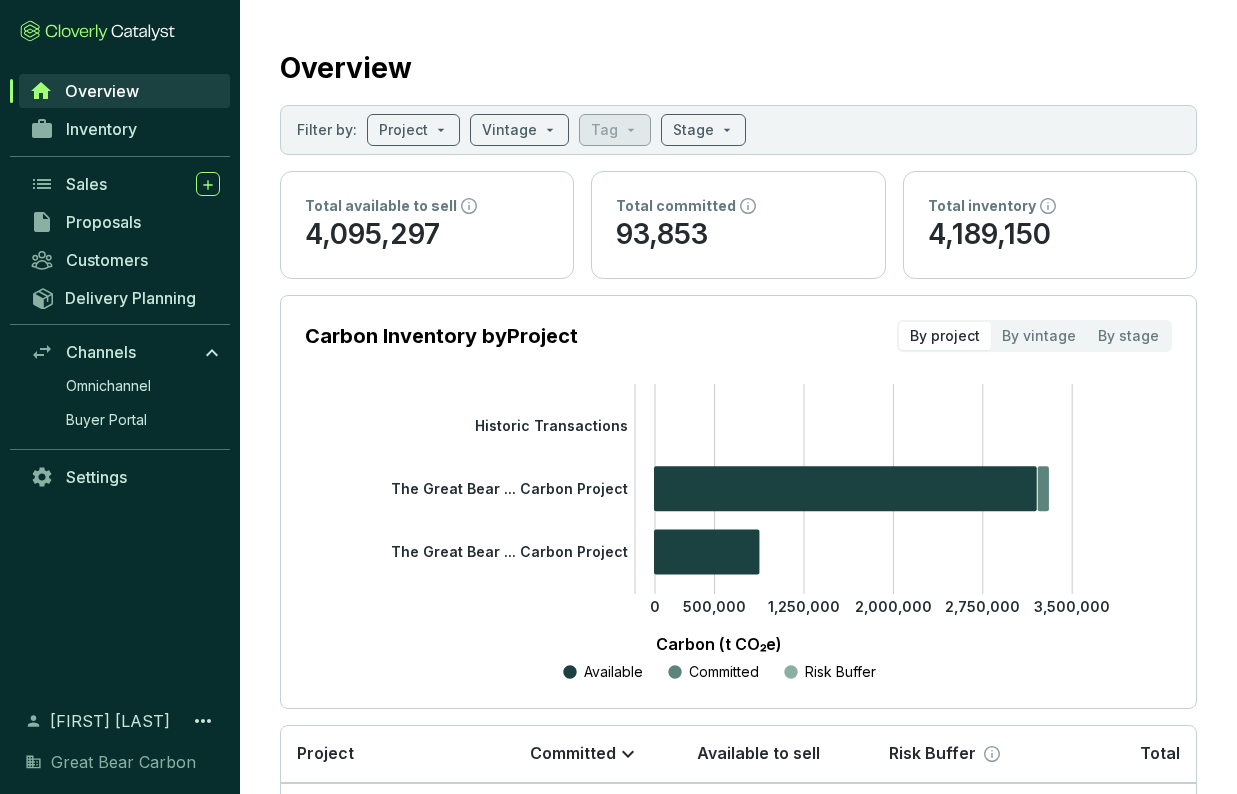 scroll, scrollTop: 0, scrollLeft: 0, axis: both 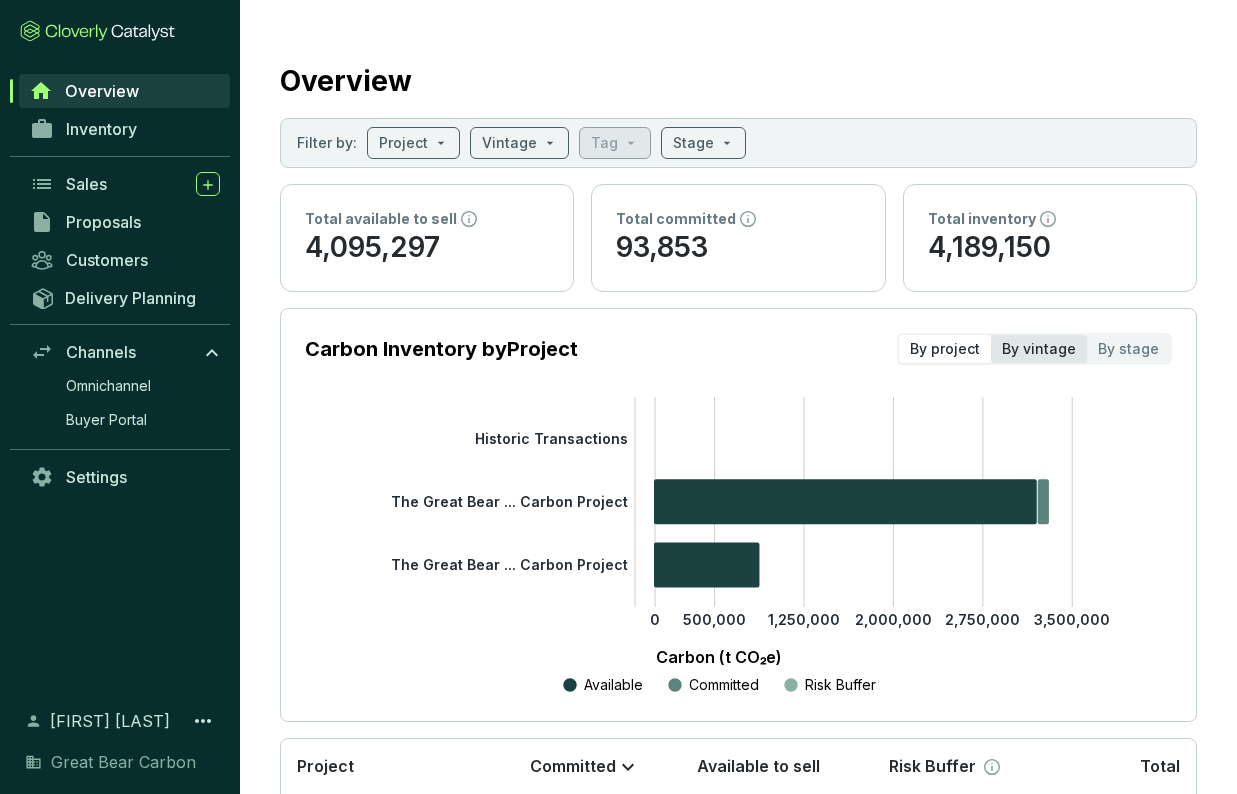 click on "By vintage" at bounding box center [1039, 349] 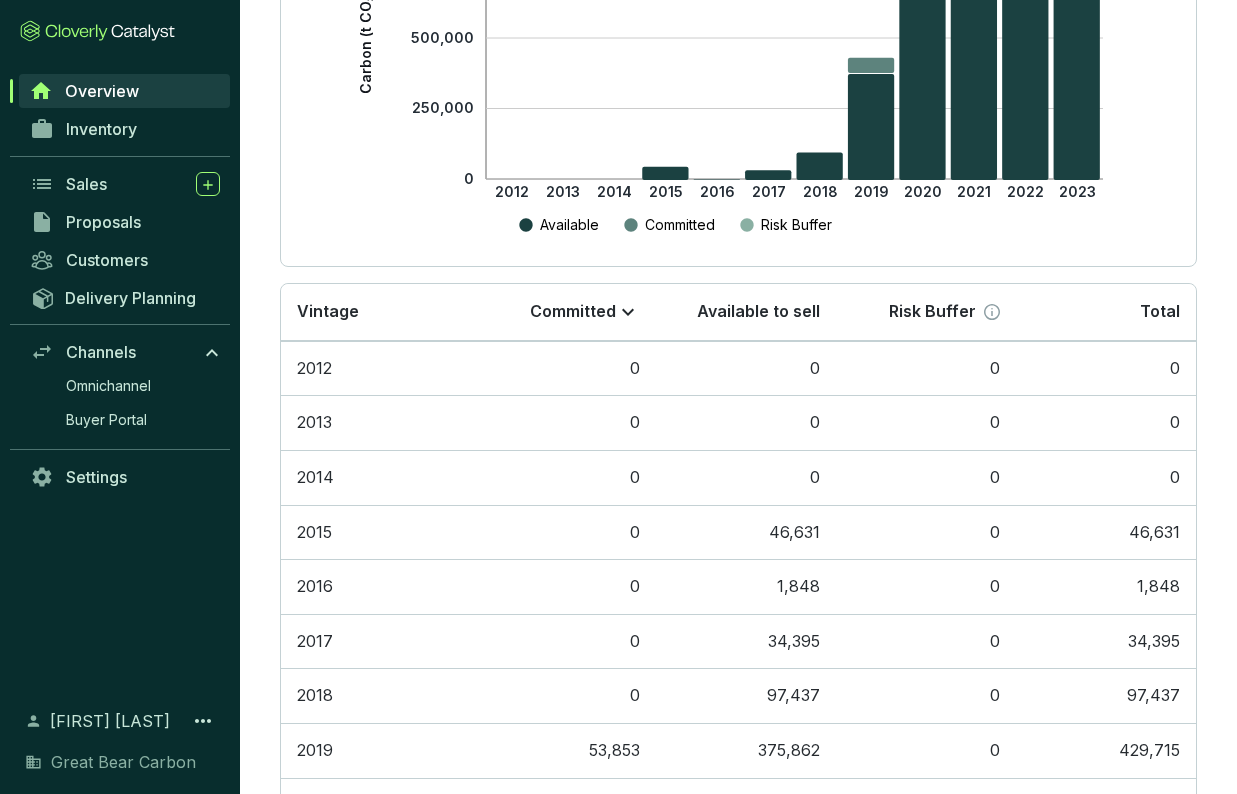 scroll, scrollTop: 512, scrollLeft: 0, axis: vertical 